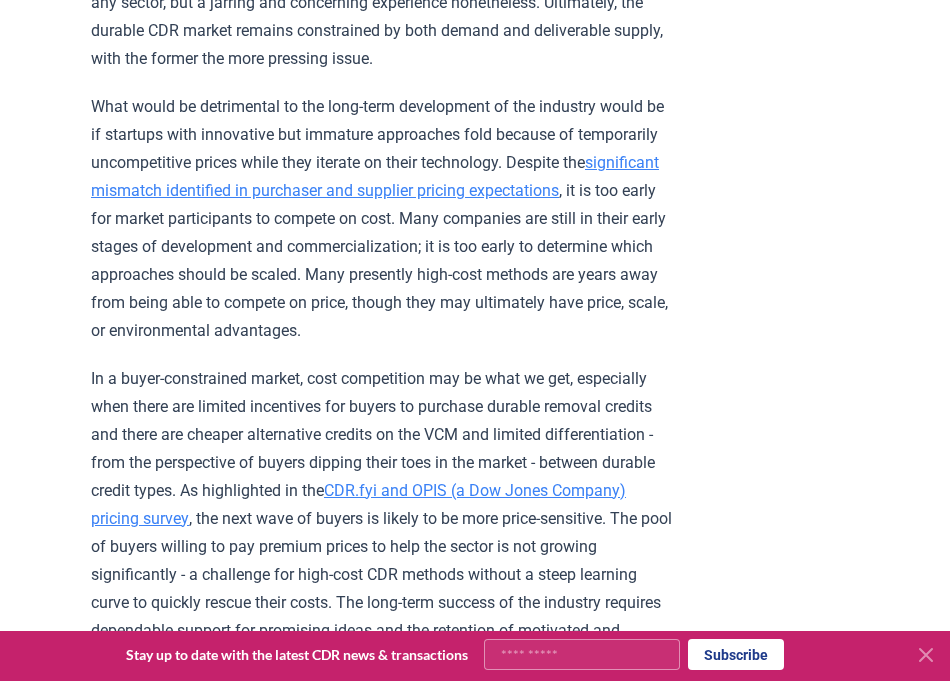 scroll, scrollTop: 2133, scrollLeft: 0, axis: vertical 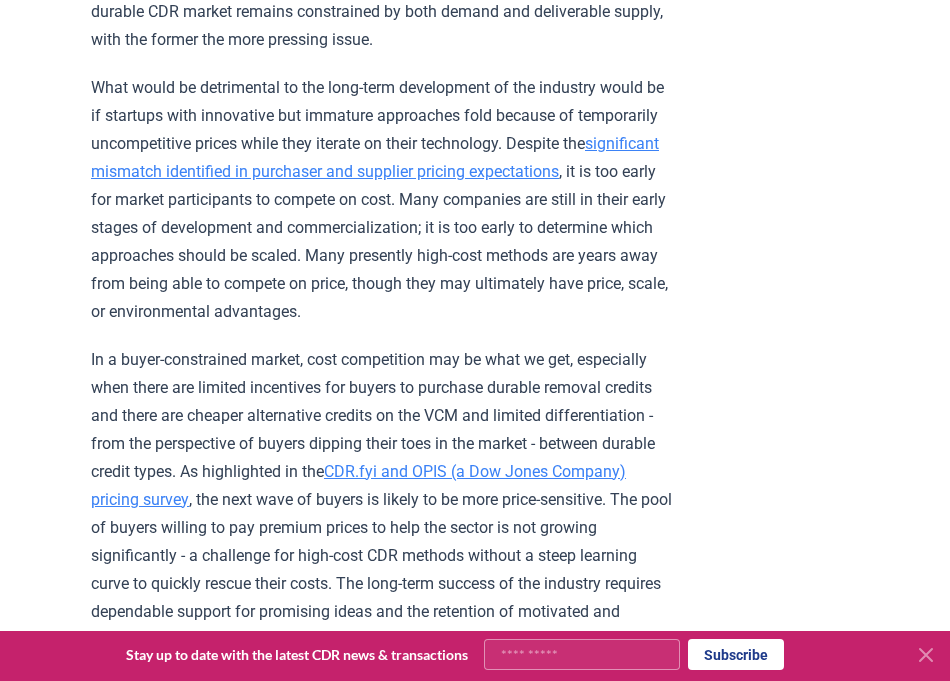 click on "CDR.fyi and OPIS (a Dow Jones Company) pricing survey" at bounding box center (358, 485) 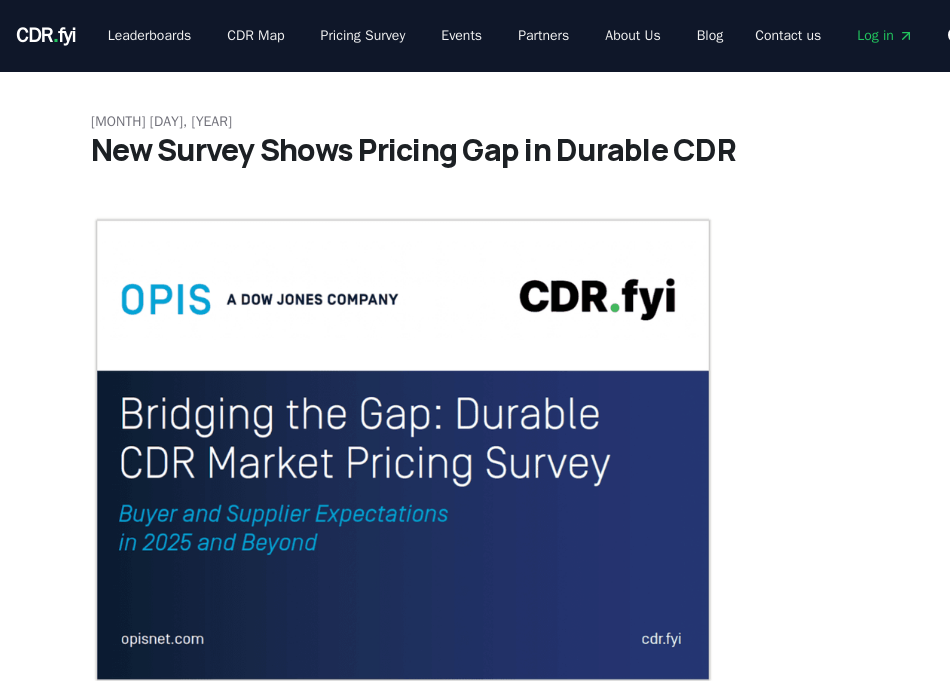 scroll, scrollTop: 0, scrollLeft: 0, axis: both 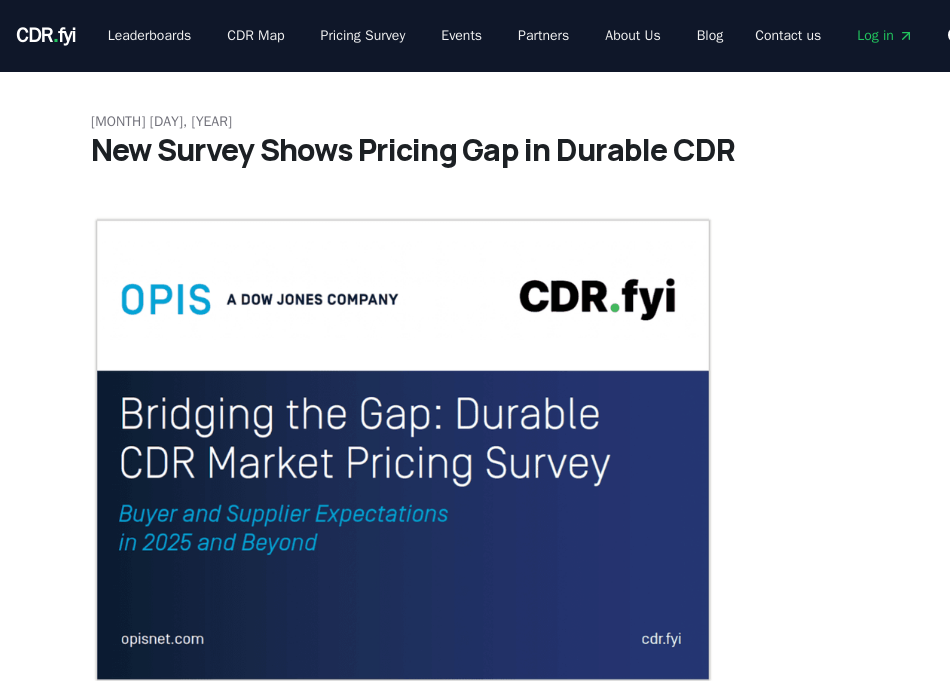 drag, startPoint x: 0, startPoint y: 0, endPoint x: 923, endPoint y: 656, distance: 1132.3715 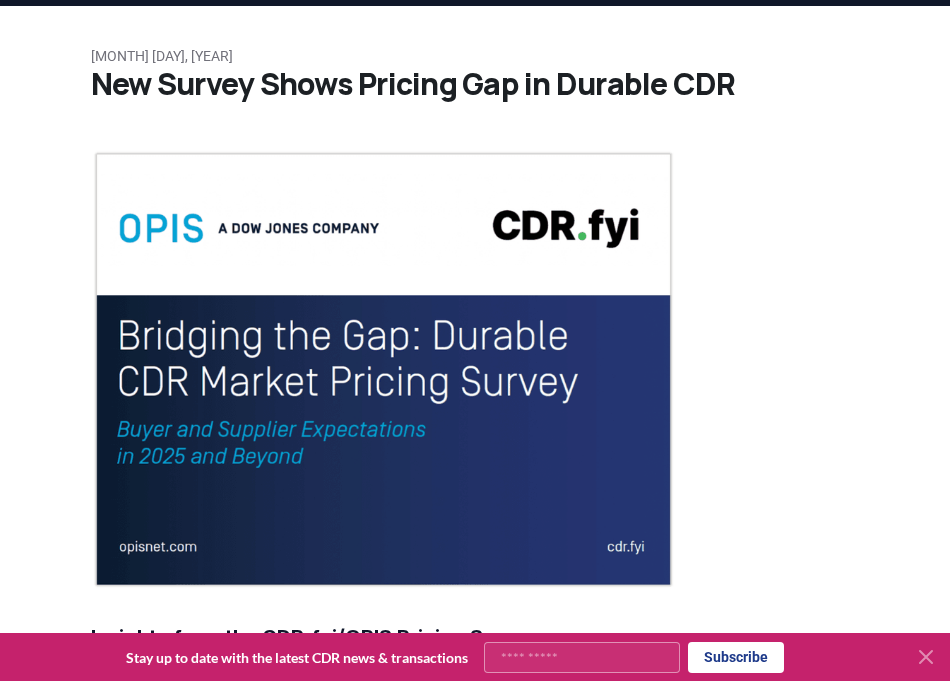 scroll, scrollTop: 166, scrollLeft: 0, axis: vertical 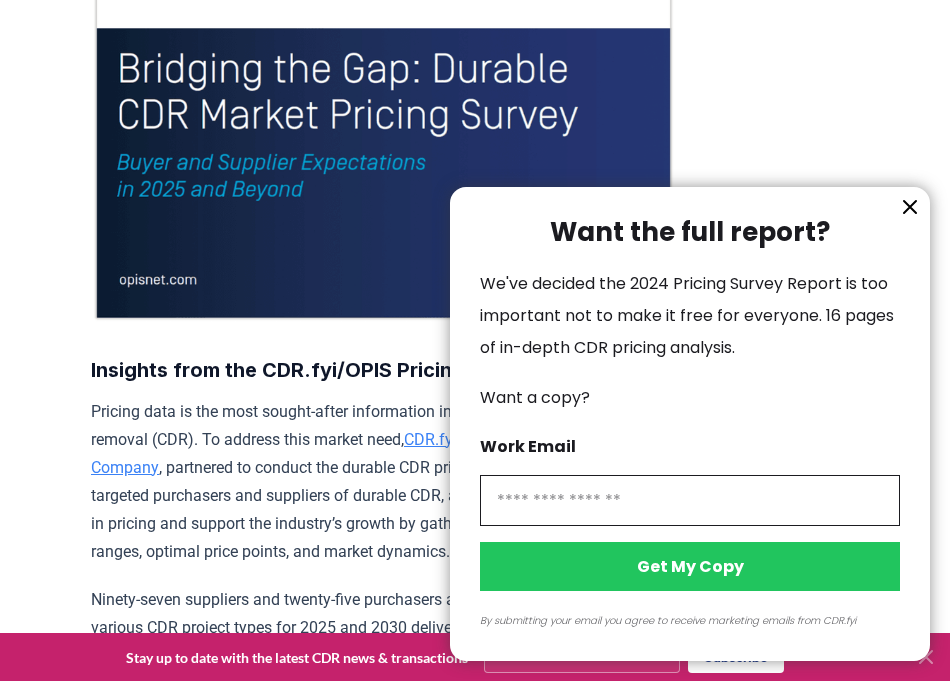 click 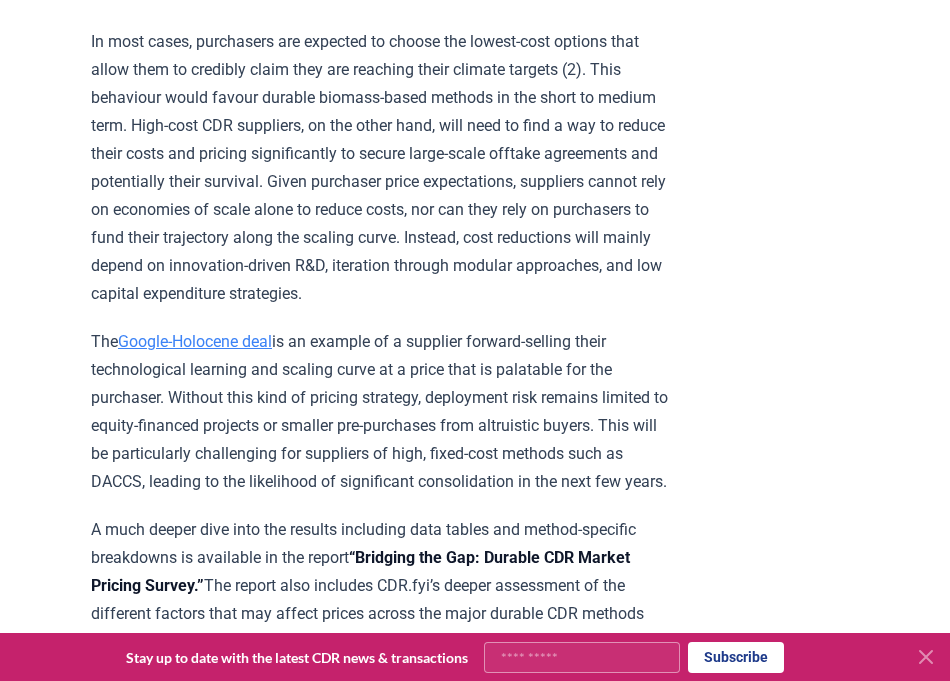 scroll, scrollTop: 3366, scrollLeft: 0, axis: vertical 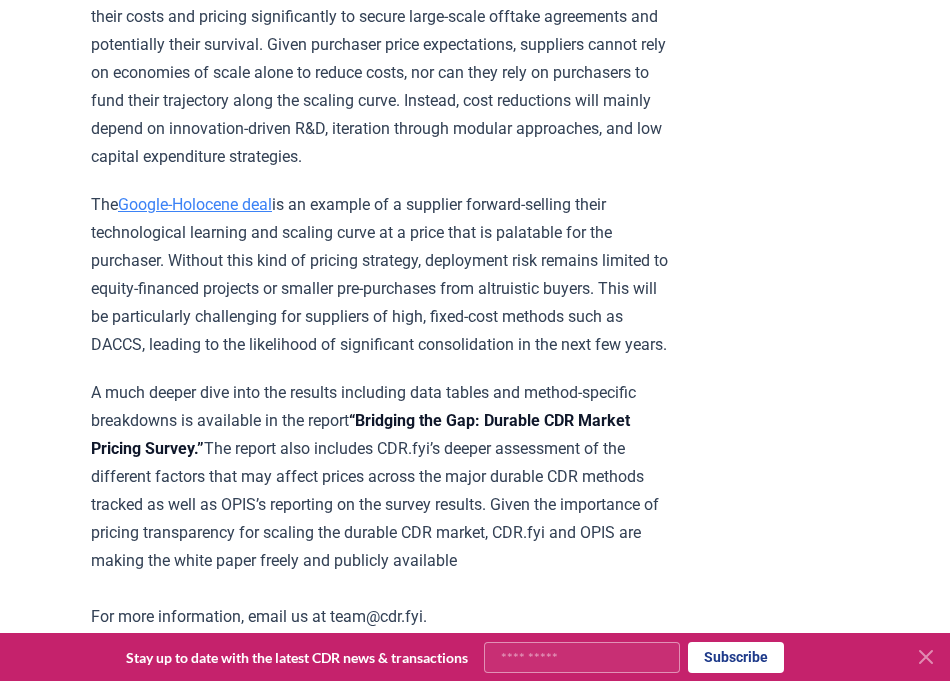click on "Google-Holocene deal" at bounding box center [195, 204] 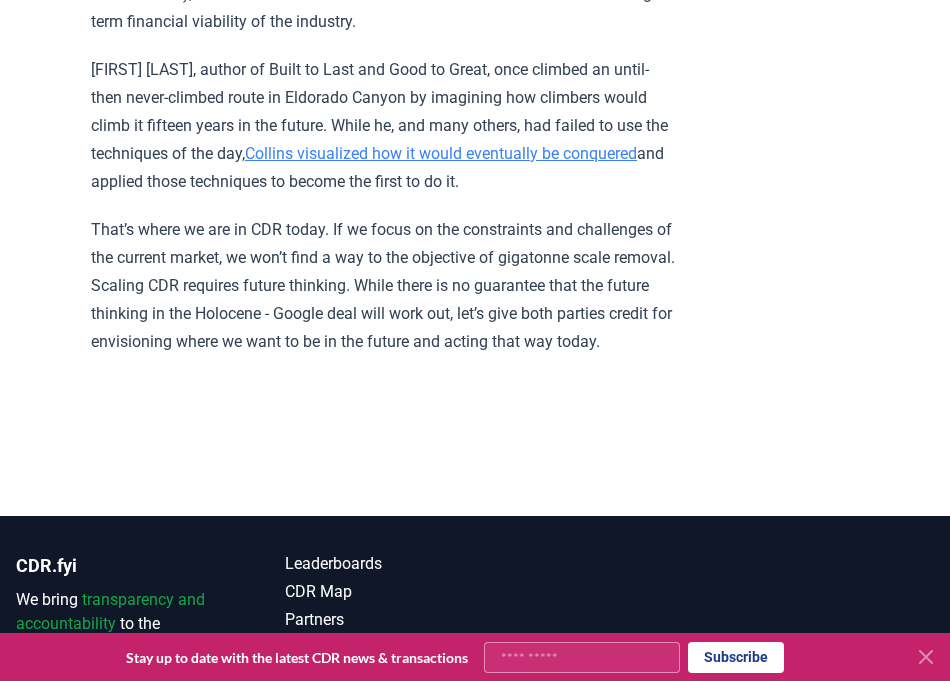 scroll, scrollTop: 2521, scrollLeft: 0, axis: vertical 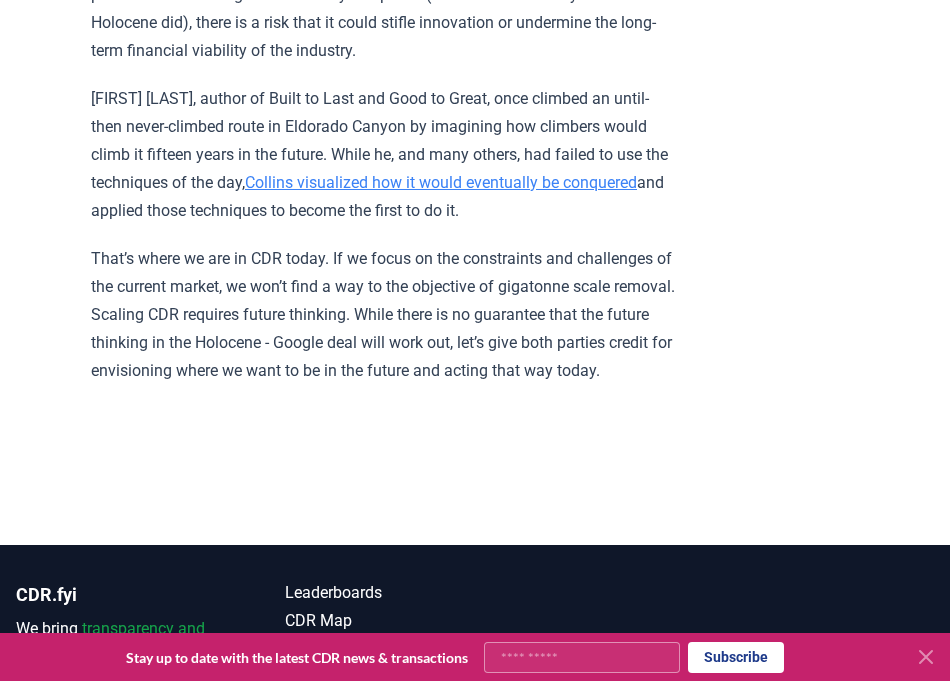 click on "Collins visualized how it would eventually be conquered" at bounding box center (441, 182) 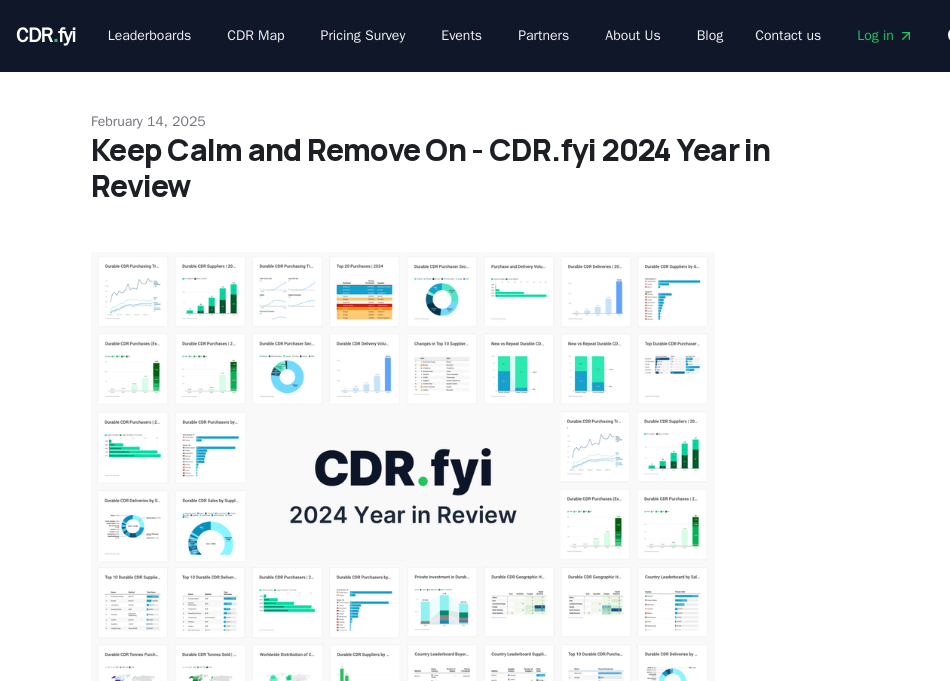 scroll, scrollTop: 0, scrollLeft: 0, axis: both 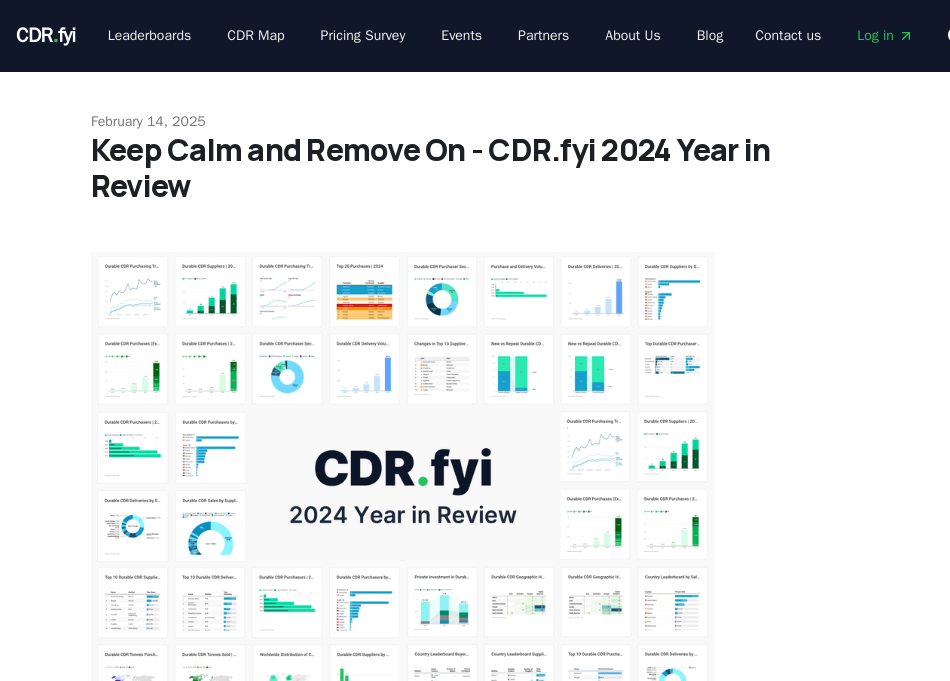 click on "CDR . fyi" at bounding box center [46, 35] 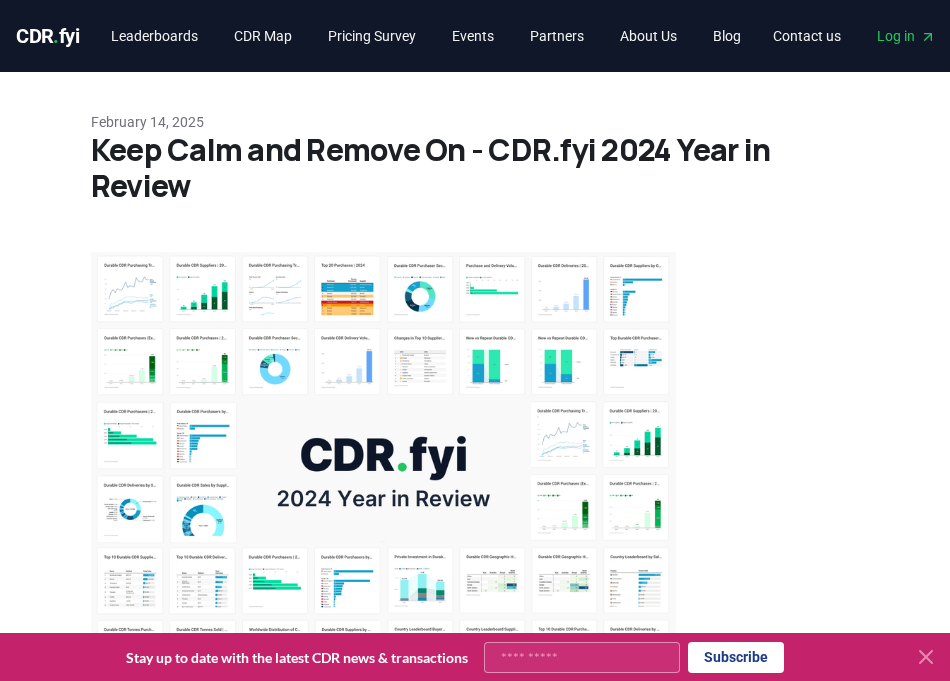 click on "CDR . fyi" at bounding box center [48, 36] 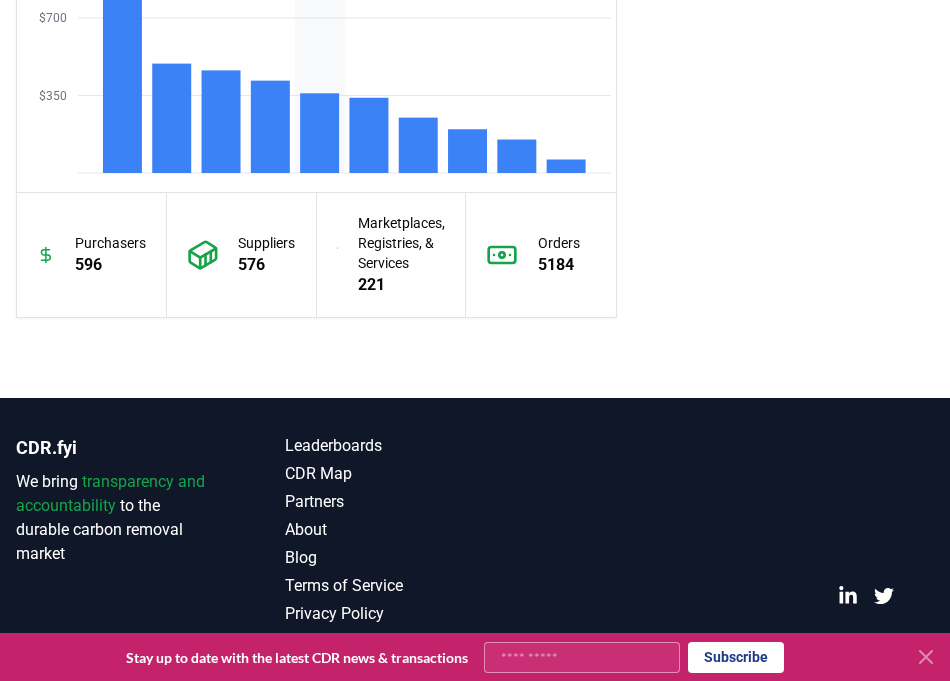 scroll, scrollTop: 2011, scrollLeft: 0, axis: vertical 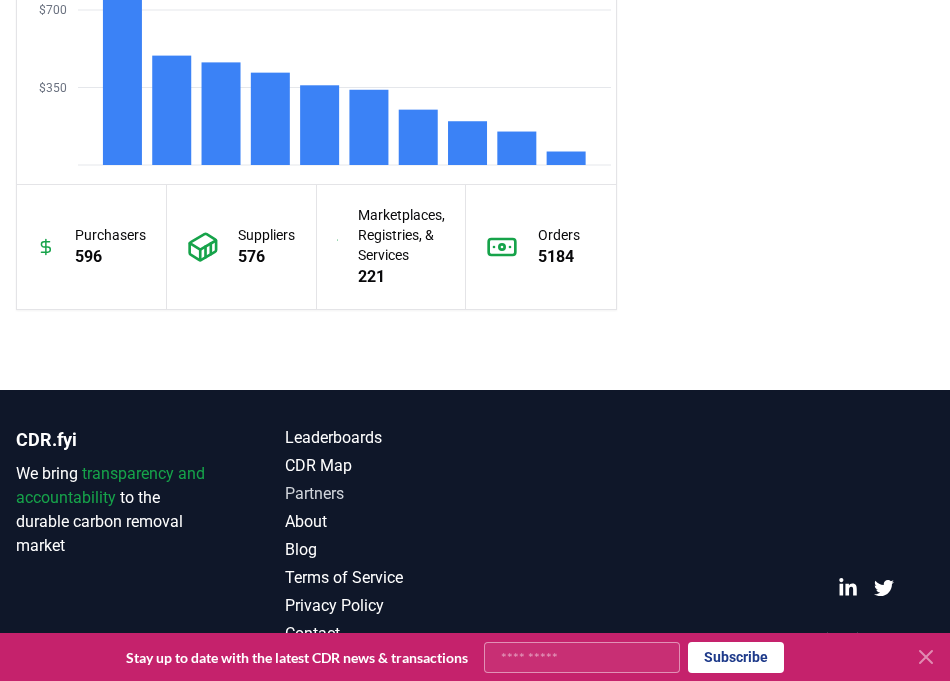 click on "Partners" at bounding box center [381, 494] 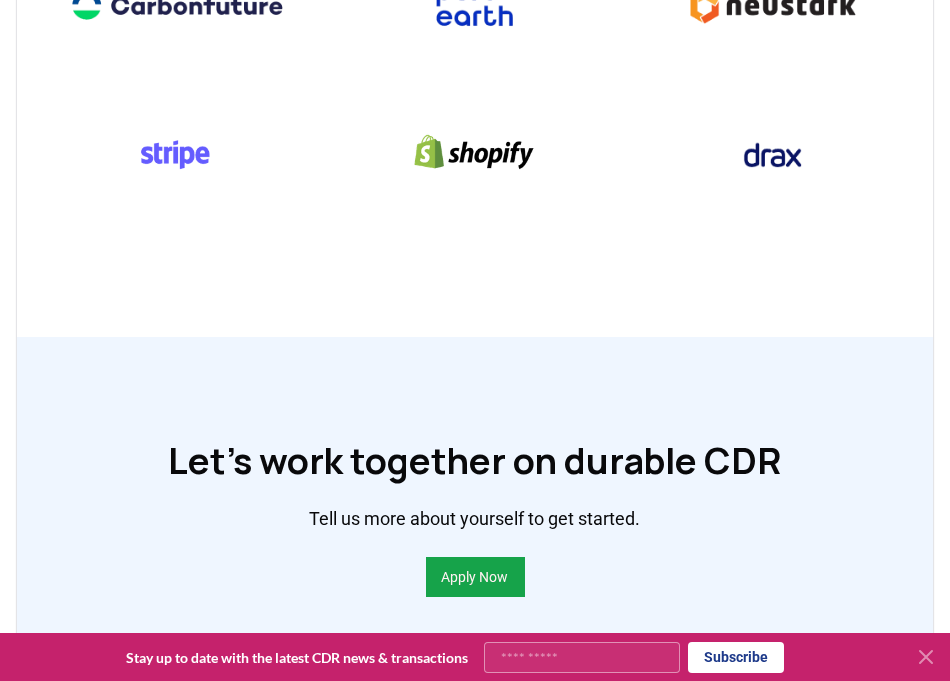 scroll, scrollTop: 1133, scrollLeft: 0, axis: vertical 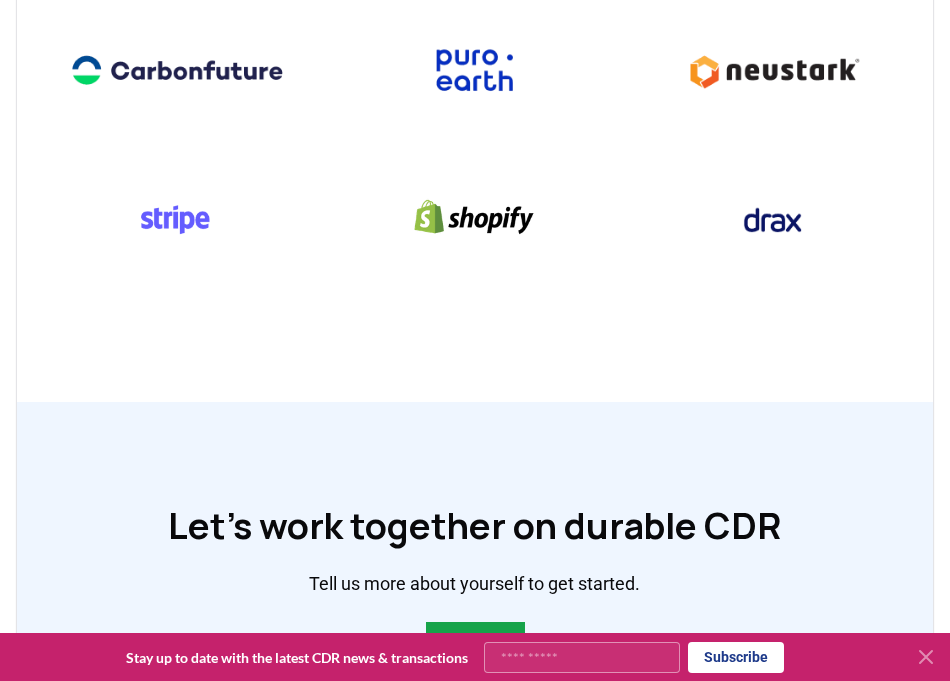 click at bounding box center [177, 70] 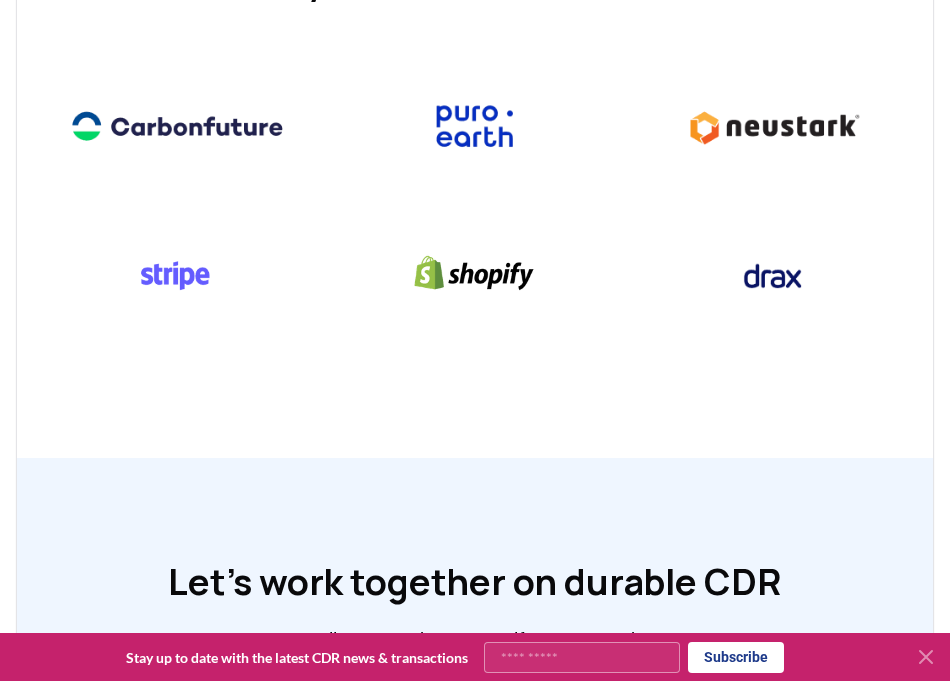 scroll, scrollTop: 1066, scrollLeft: 0, axis: vertical 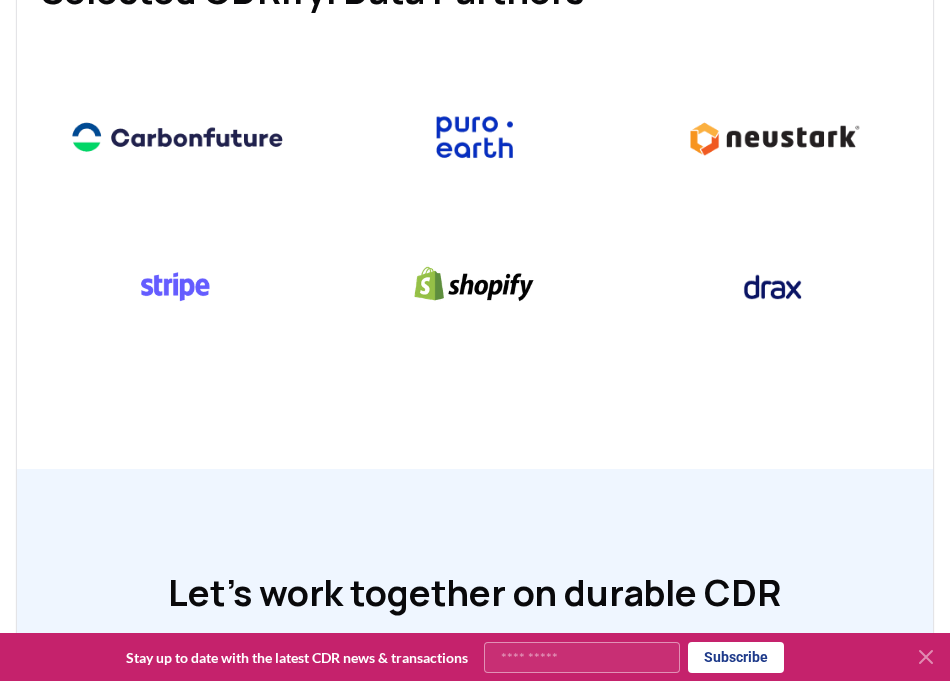 click at bounding box center [474, 137] 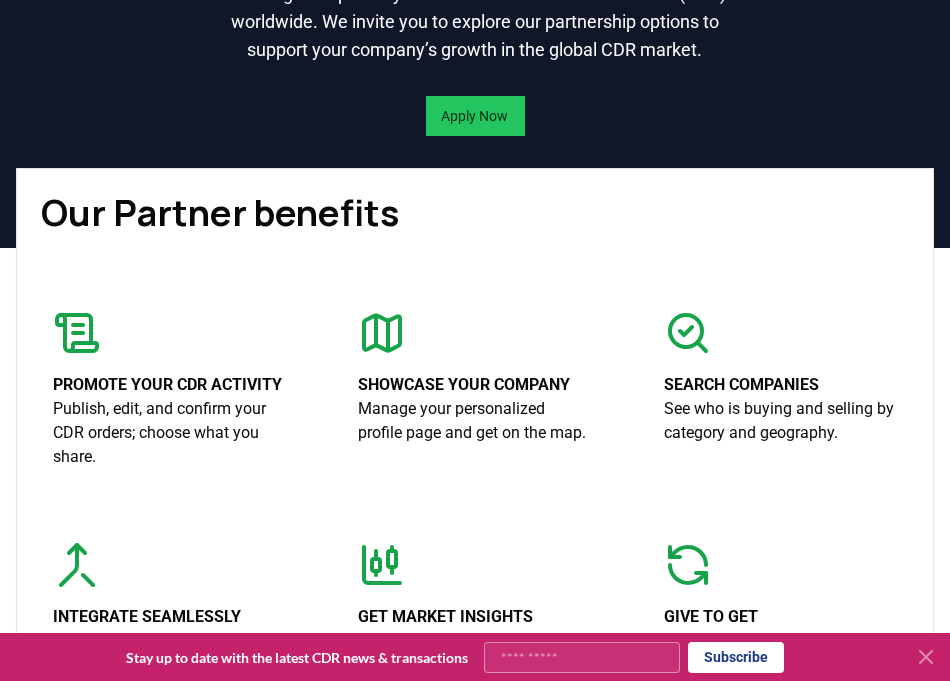 scroll, scrollTop: 0, scrollLeft: 0, axis: both 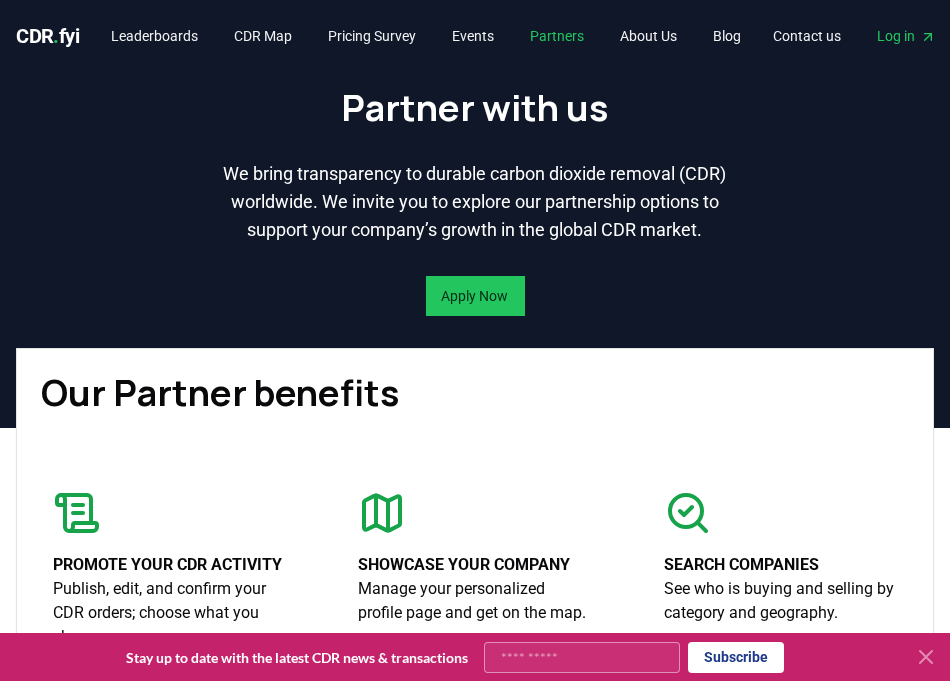 click on "Partners" at bounding box center [558, 36] 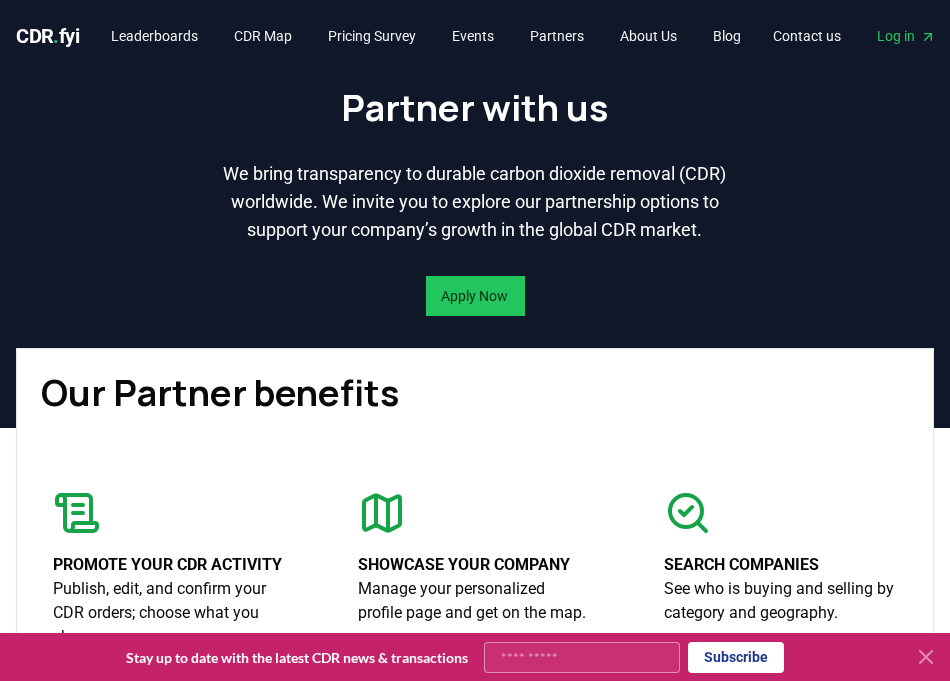 click on "CDR . fyi" at bounding box center (48, 36) 